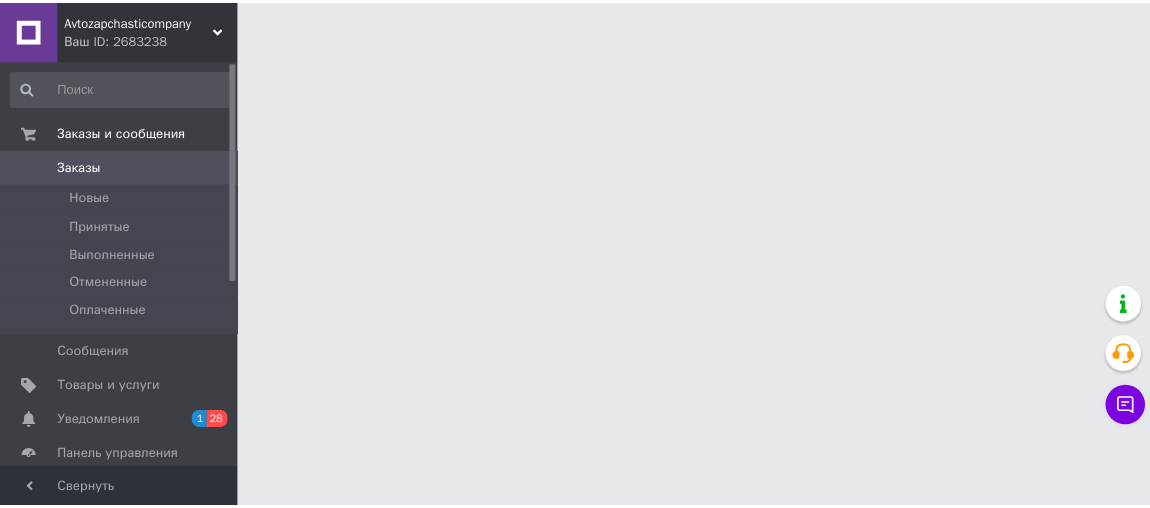 scroll, scrollTop: 0, scrollLeft: 0, axis: both 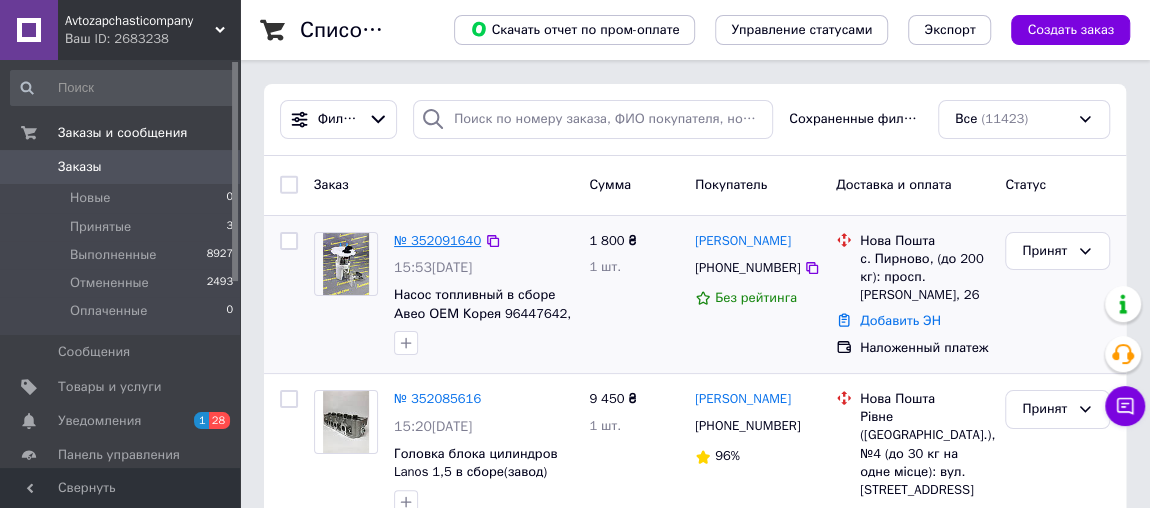 click on "№ 352091640" at bounding box center (437, 240) 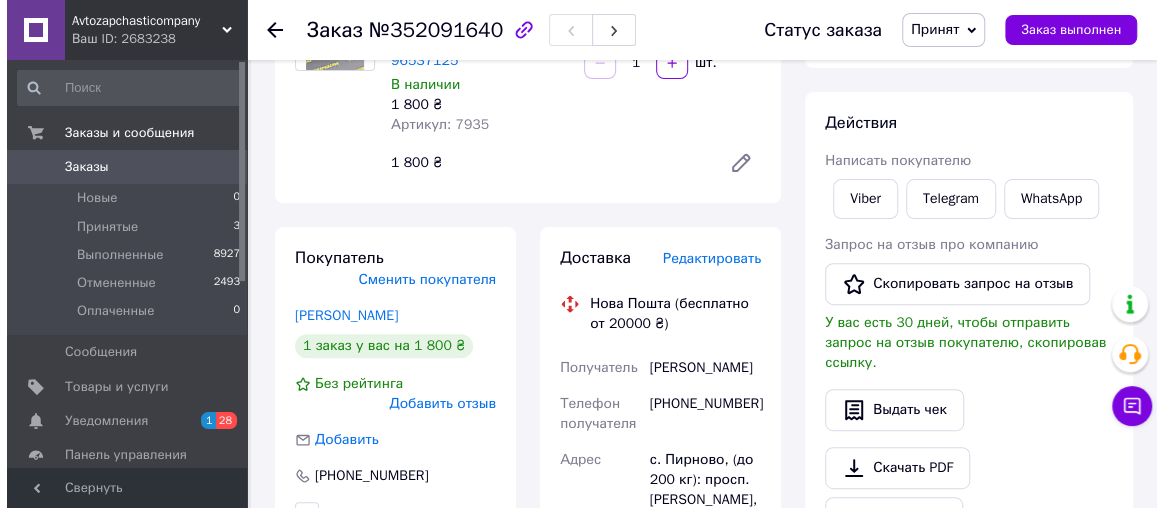 scroll, scrollTop: 272, scrollLeft: 0, axis: vertical 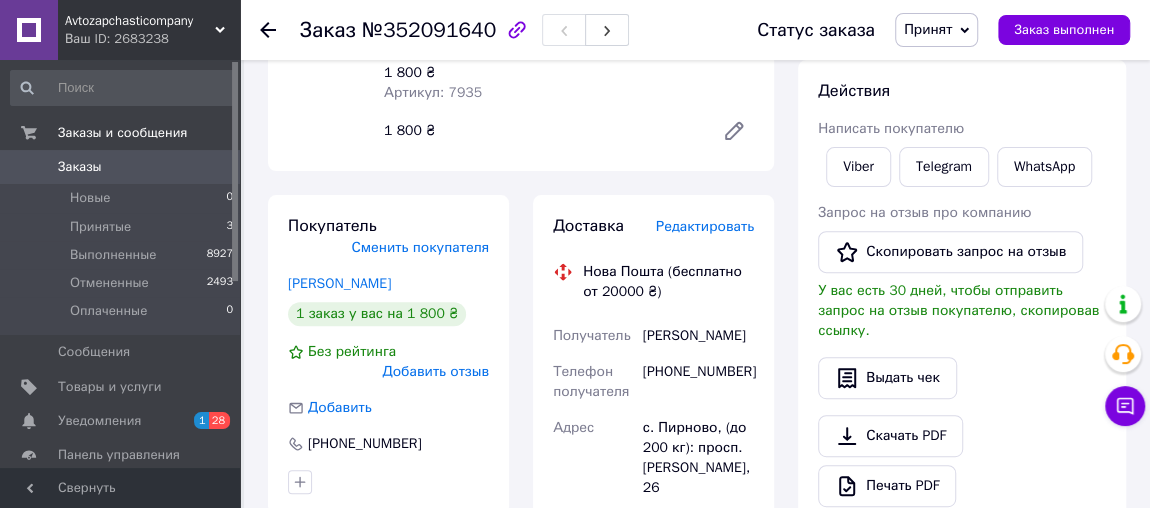 click on "Редактировать" at bounding box center [705, 226] 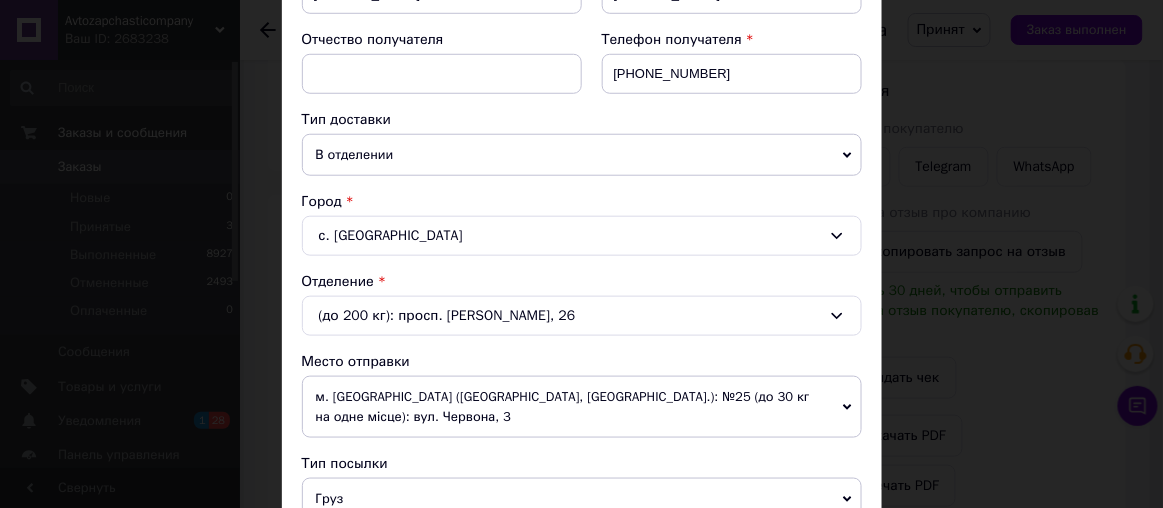 scroll, scrollTop: 454, scrollLeft: 0, axis: vertical 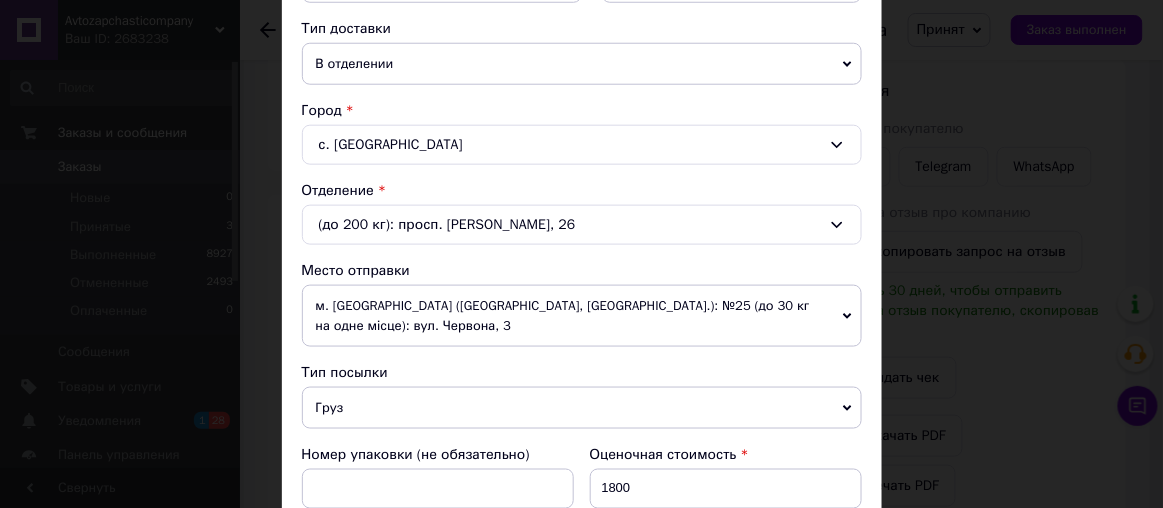 click on "м. [GEOGRAPHIC_DATA] ([GEOGRAPHIC_DATA], [GEOGRAPHIC_DATA].): №25 (до 30 кг на одне місце): вул. Червона, 3" at bounding box center [582, 316] 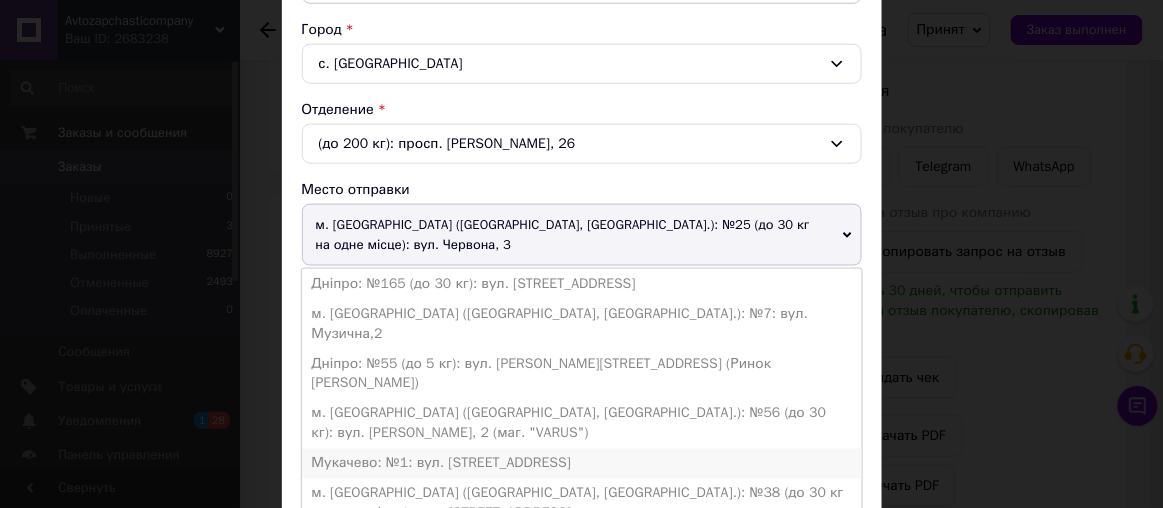 scroll, scrollTop: 636, scrollLeft: 0, axis: vertical 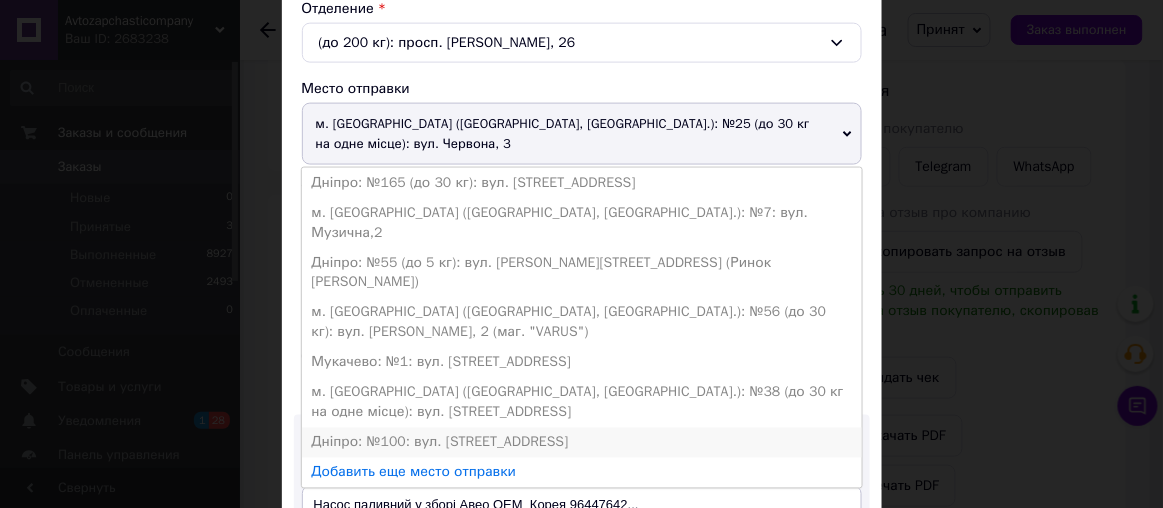 click on "Дніпро: №100: вул. [STREET_ADDRESS]" at bounding box center [582, 443] 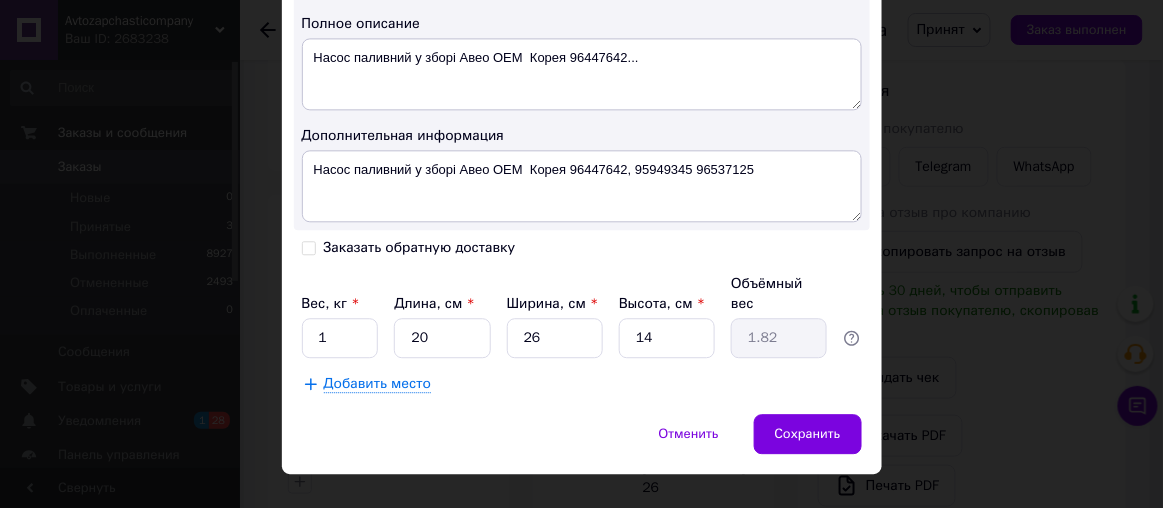 scroll, scrollTop: 1067, scrollLeft: 0, axis: vertical 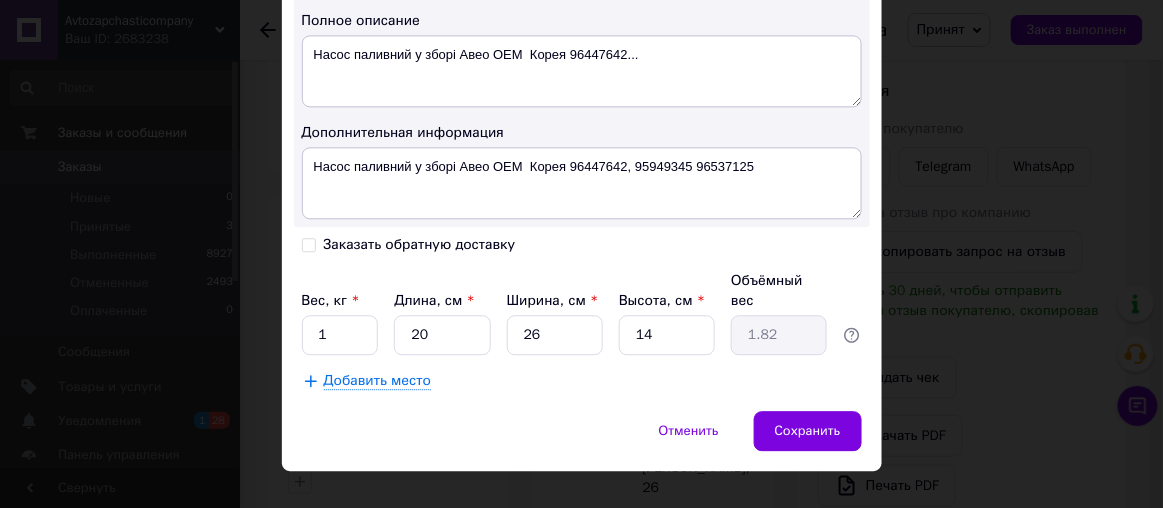 click on "Заказать обратную доставку" at bounding box center (309, 243) 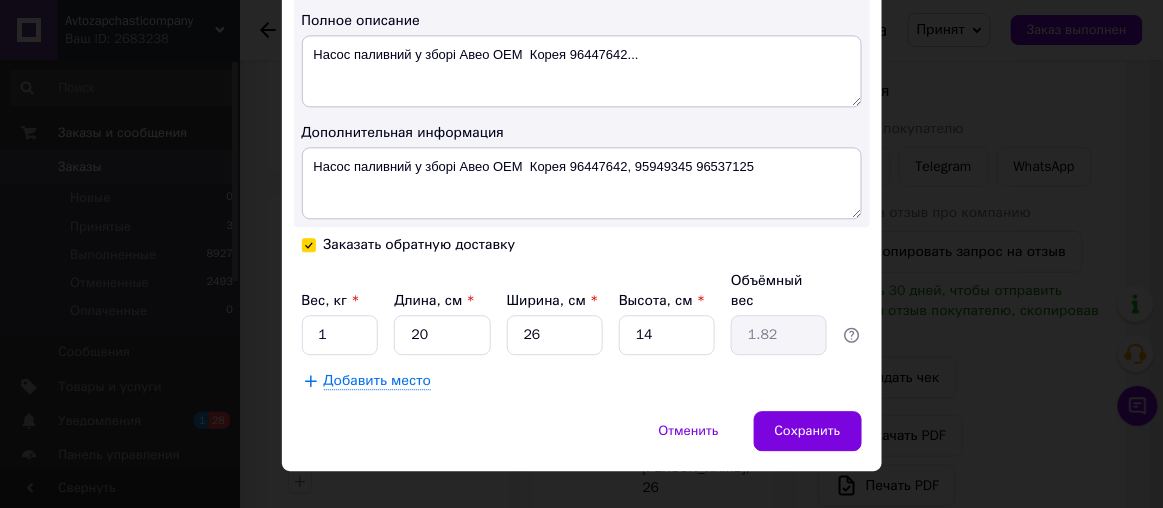 checkbox on "true" 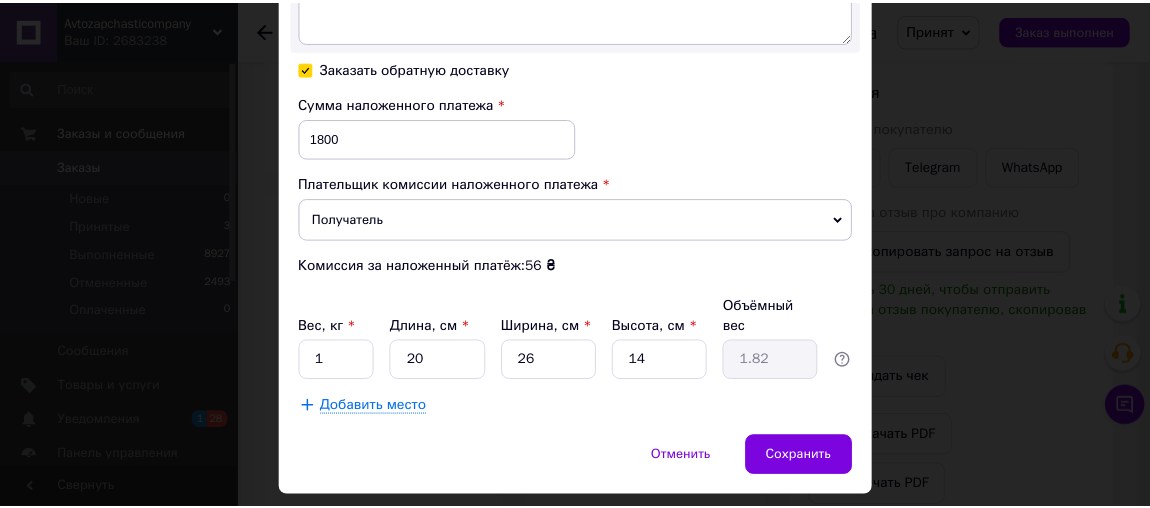 scroll, scrollTop: 1267, scrollLeft: 0, axis: vertical 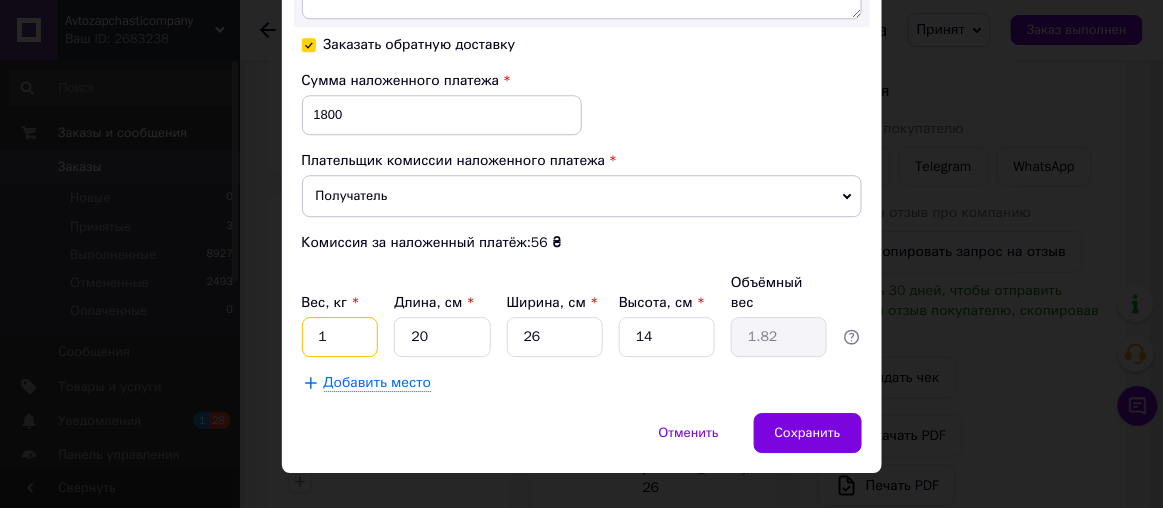 drag, startPoint x: 350, startPoint y: 301, endPoint x: 311, endPoint y: 301, distance: 39 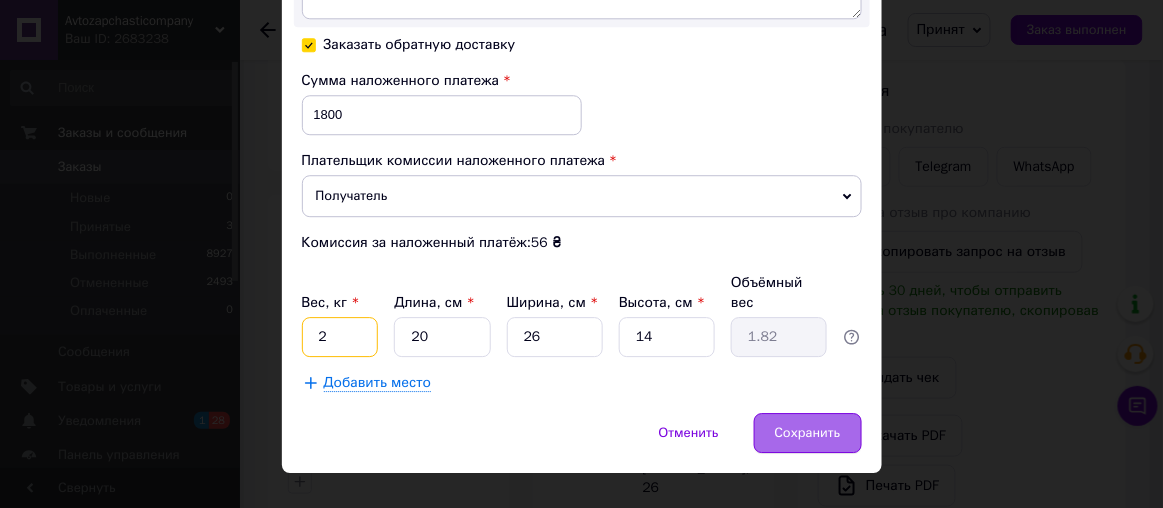 type on "2" 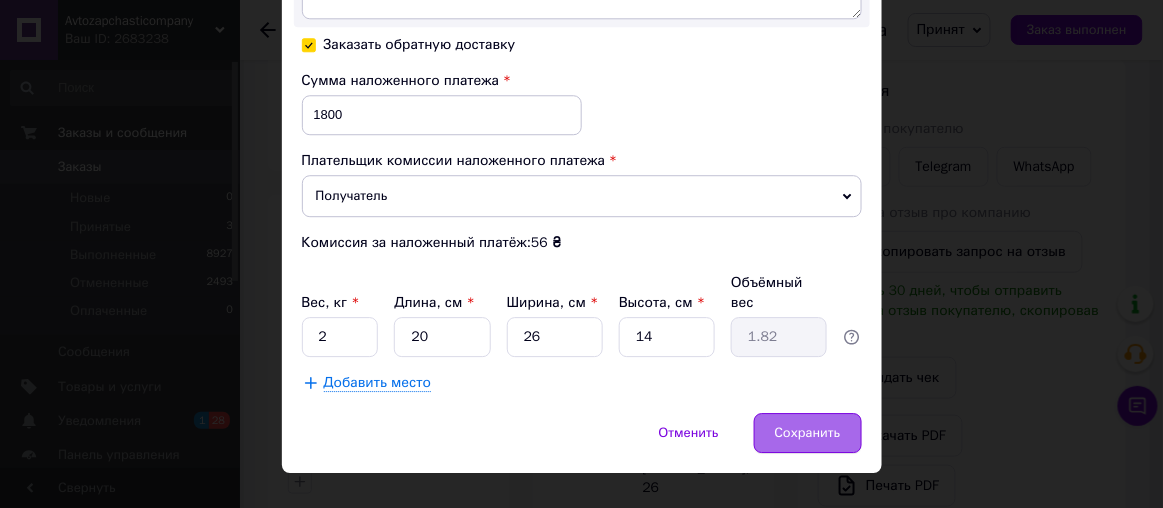 click on "Сохранить" at bounding box center (808, 433) 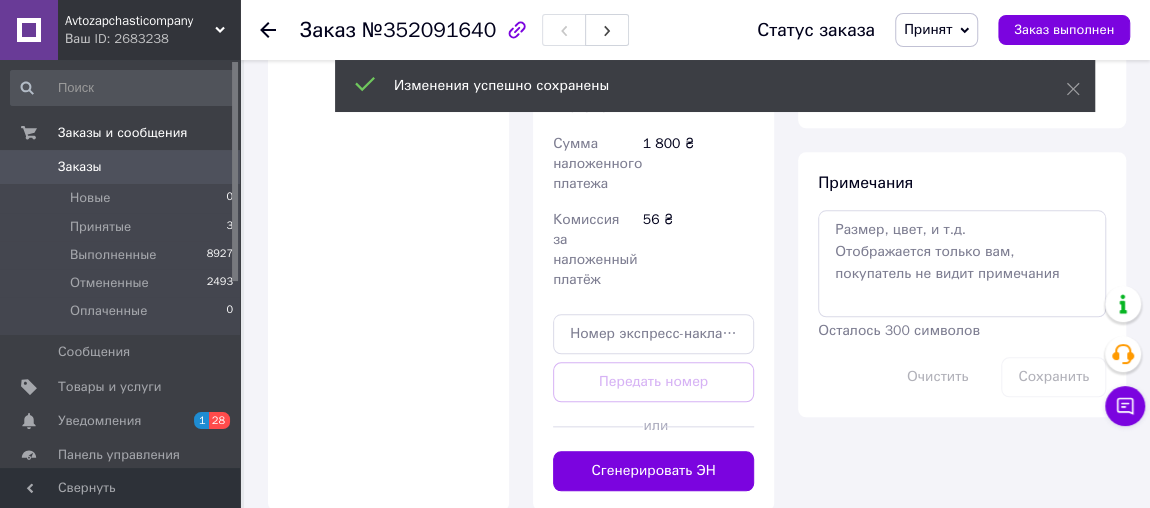 scroll, scrollTop: 999, scrollLeft: 0, axis: vertical 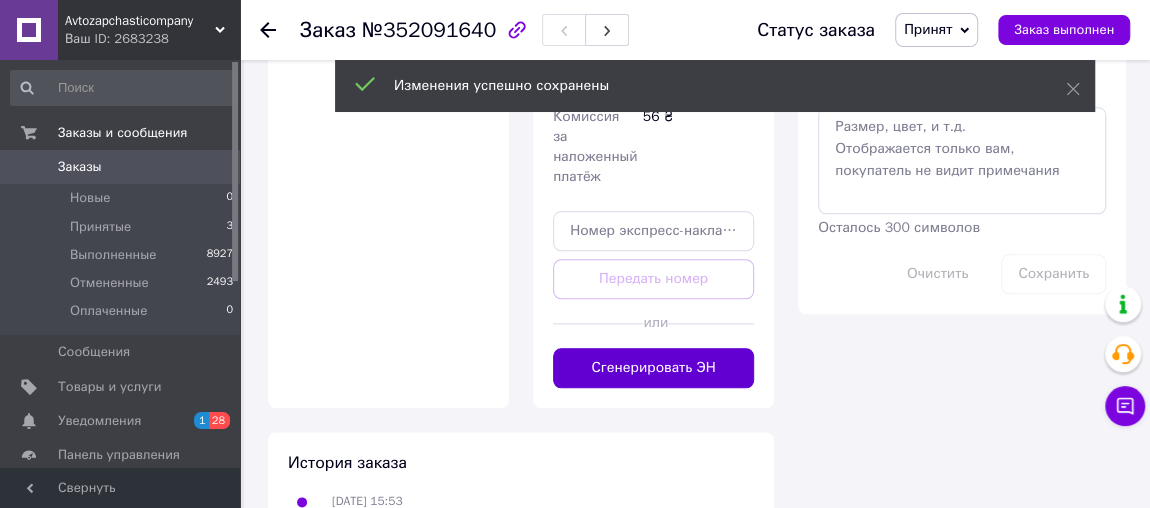 click on "Сгенерировать ЭН" at bounding box center (653, 368) 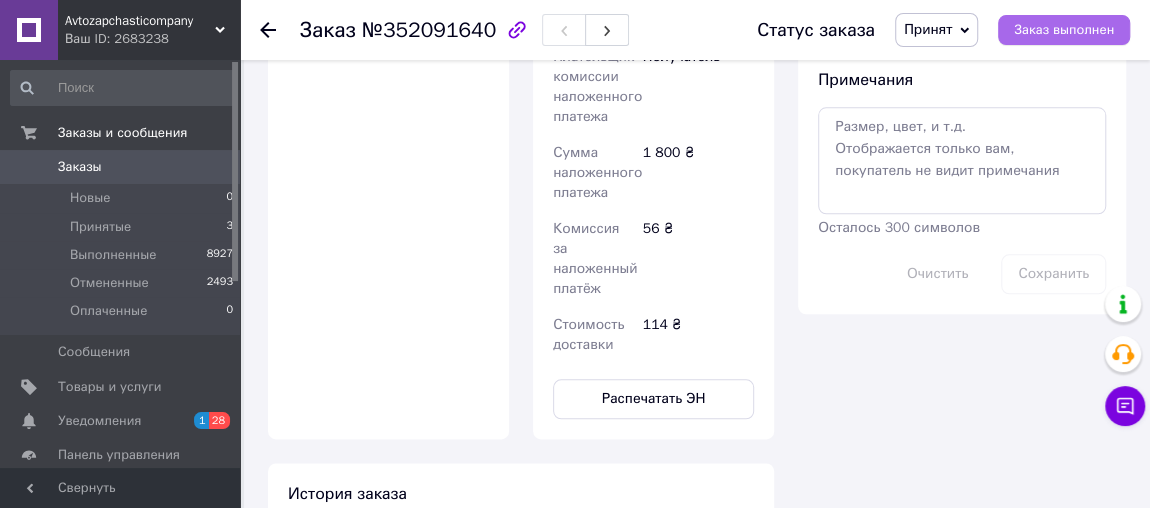 click on "Заказ выполнен" at bounding box center [1064, 30] 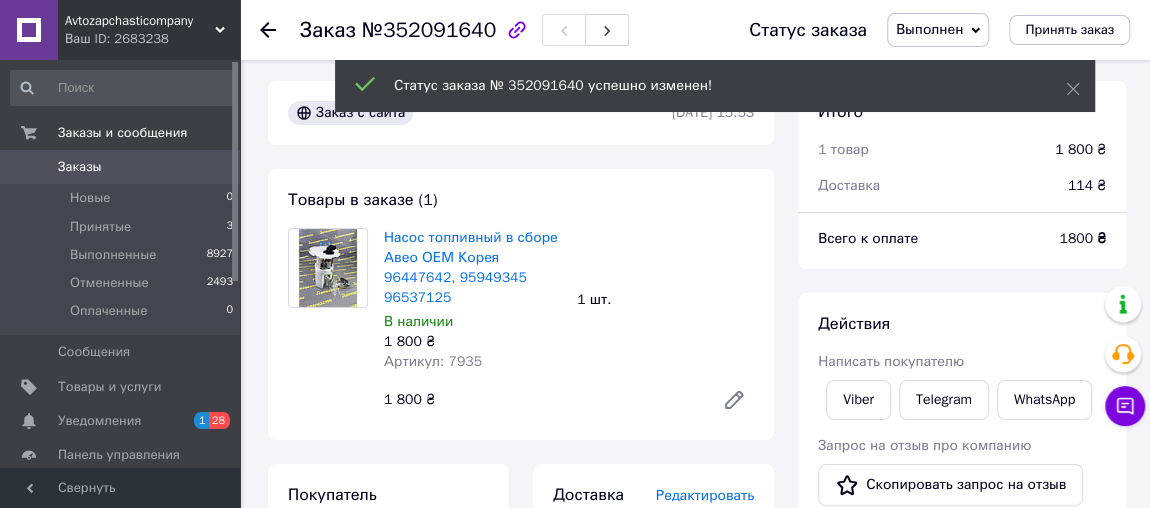 scroll, scrollTop: 0, scrollLeft: 0, axis: both 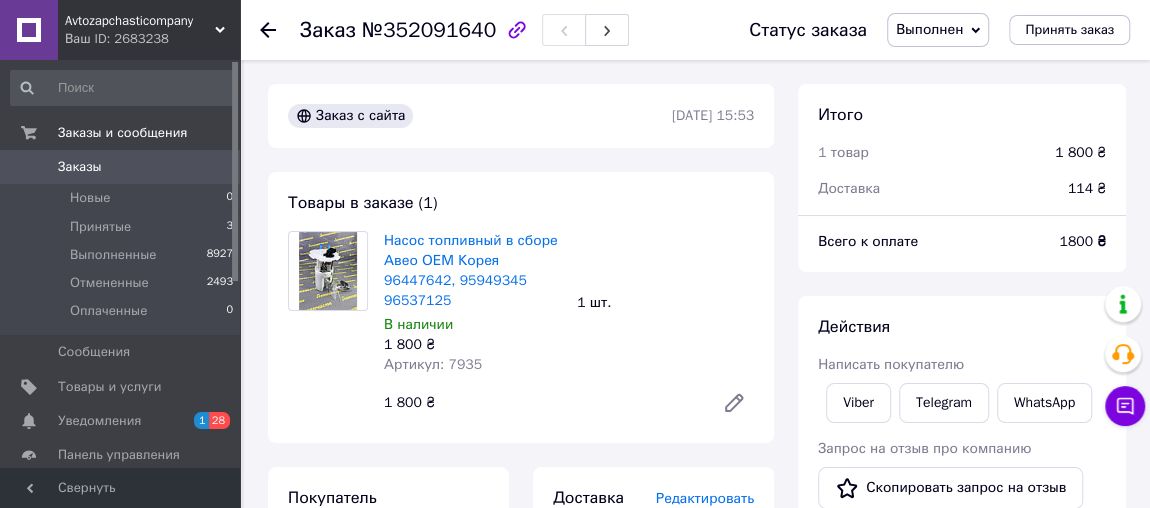 click 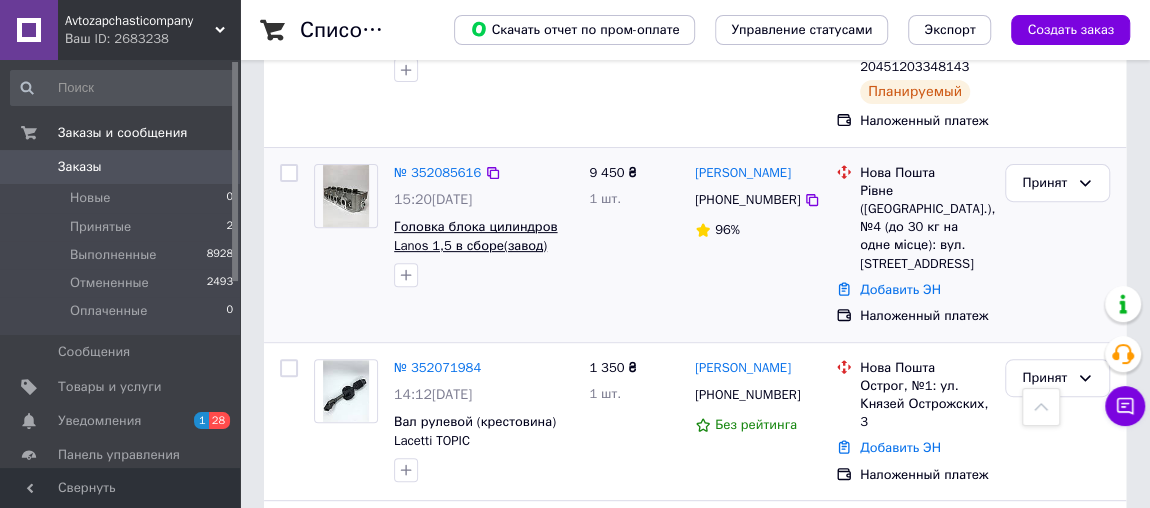 scroll, scrollTop: 272, scrollLeft: 0, axis: vertical 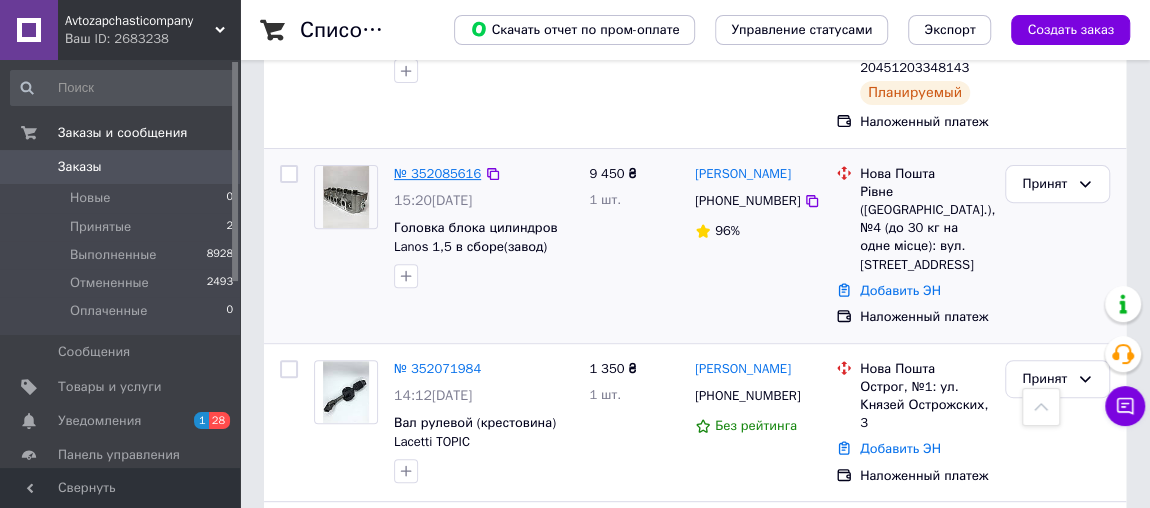 click on "№ 352085616" at bounding box center [437, 173] 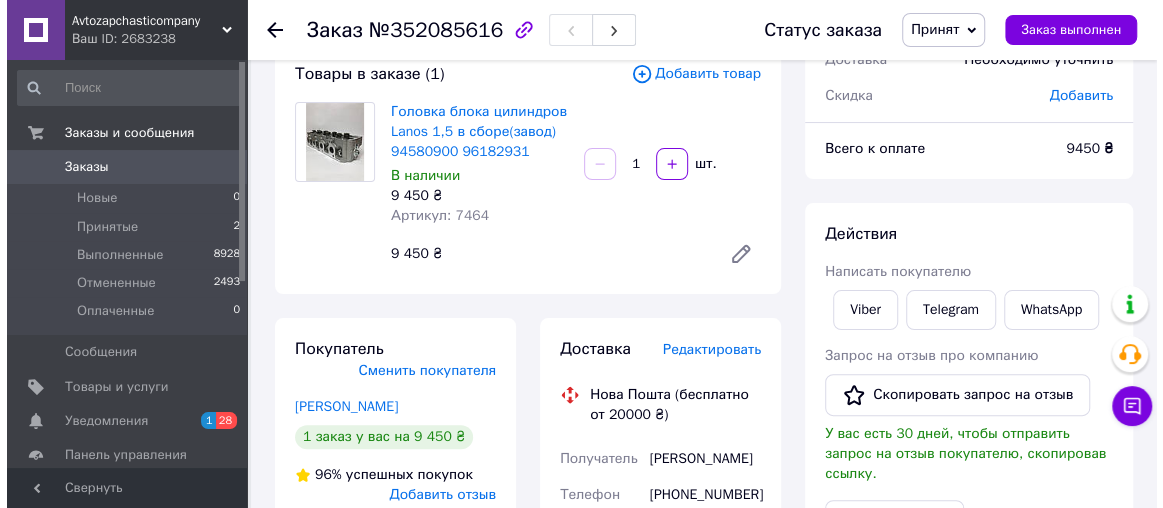 scroll, scrollTop: 272, scrollLeft: 0, axis: vertical 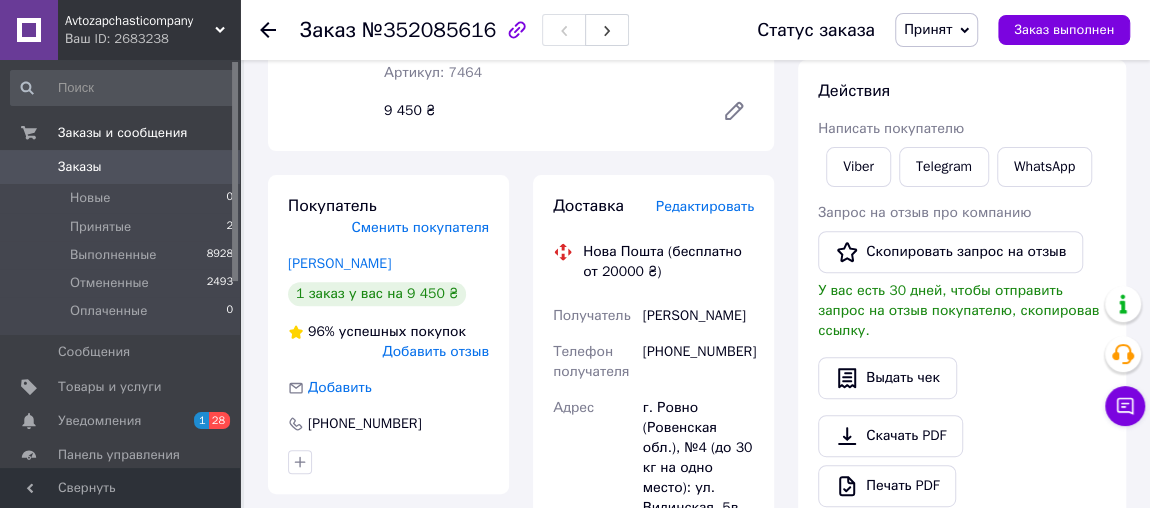 click on "Редактировать" at bounding box center [705, 206] 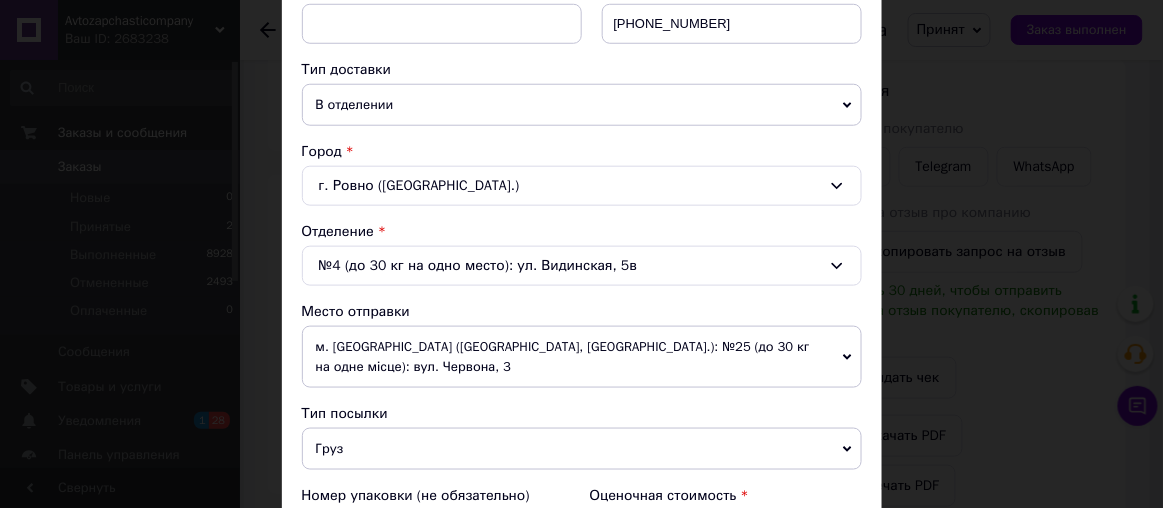 scroll, scrollTop: 454, scrollLeft: 0, axis: vertical 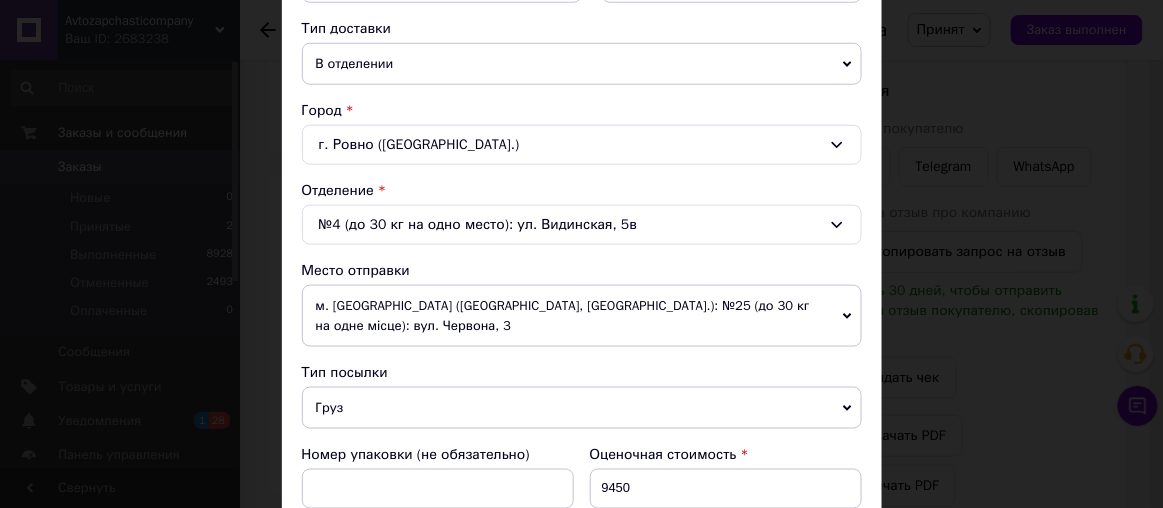 click on "м. [GEOGRAPHIC_DATA] ([GEOGRAPHIC_DATA], [GEOGRAPHIC_DATA].): №25 (до 30 кг на одне місце): вул. Червона, 3" at bounding box center [582, 316] 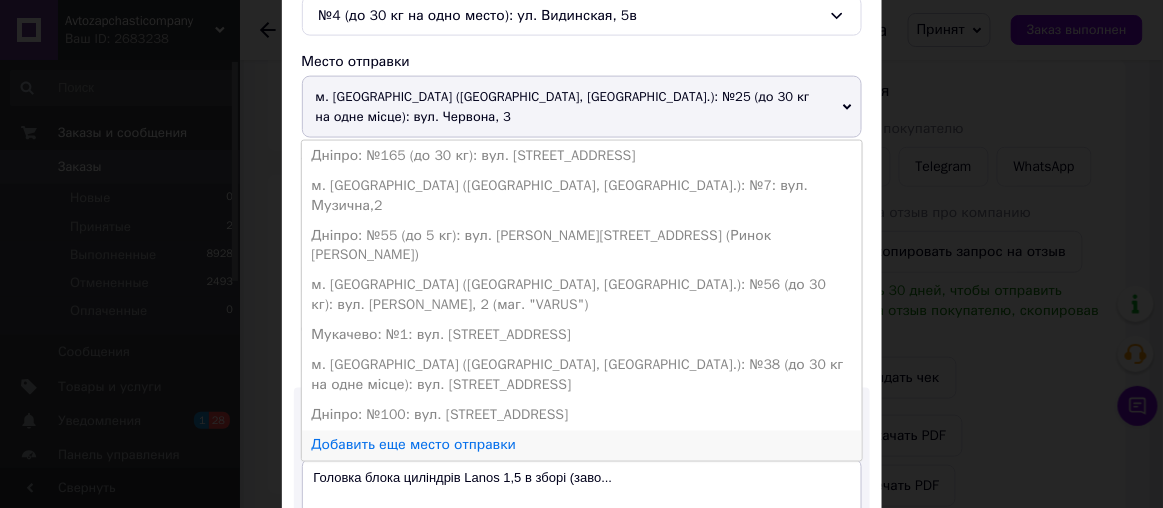 scroll, scrollTop: 727, scrollLeft: 0, axis: vertical 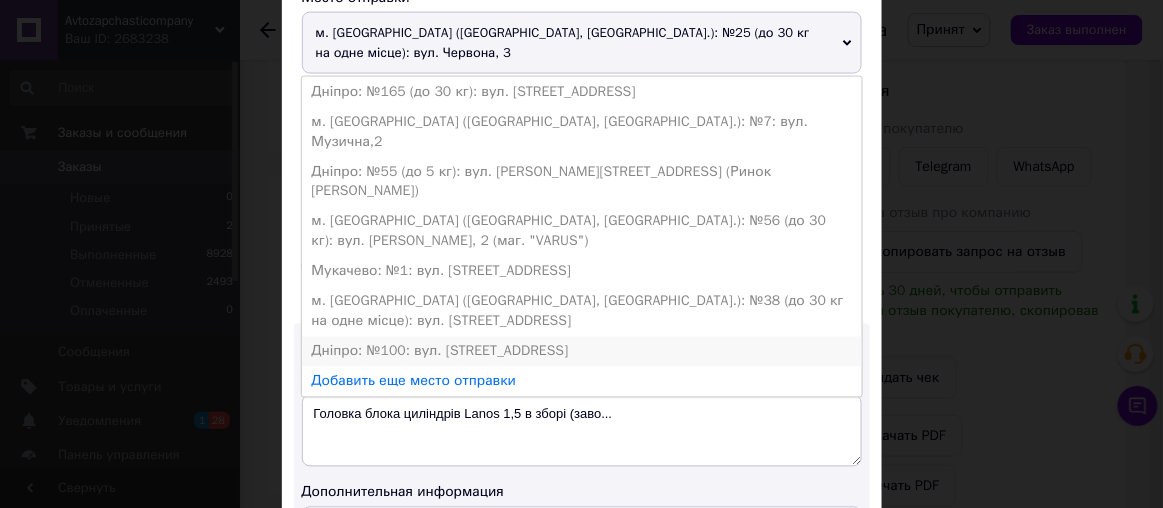 click on "Дніпро: №100: вул. [STREET_ADDRESS]" at bounding box center (582, 352) 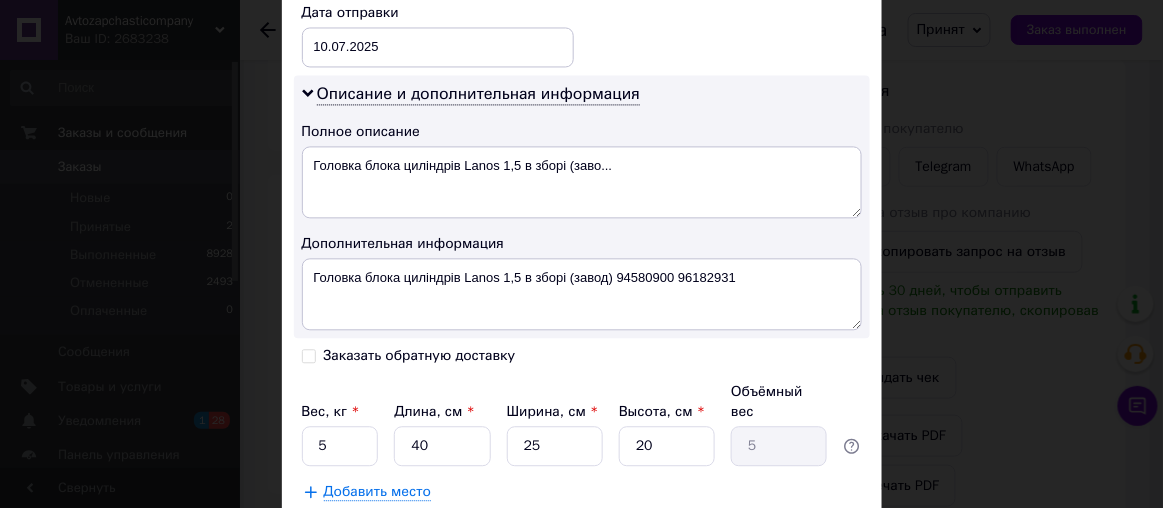 scroll, scrollTop: 999, scrollLeft: 0, axis: vertical 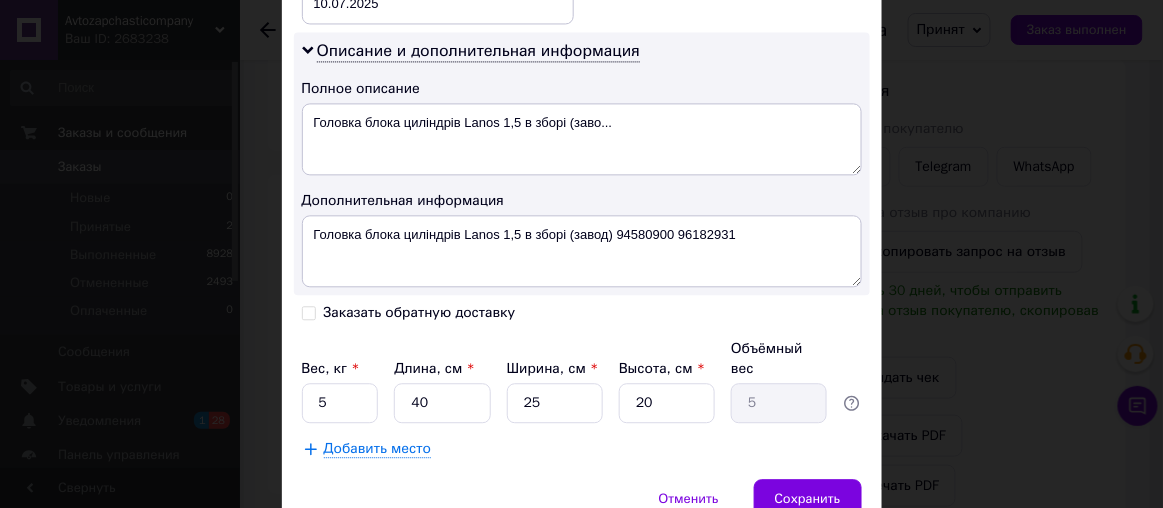 click on "Заказать обратную доставку" at bounding box center [309, 311] 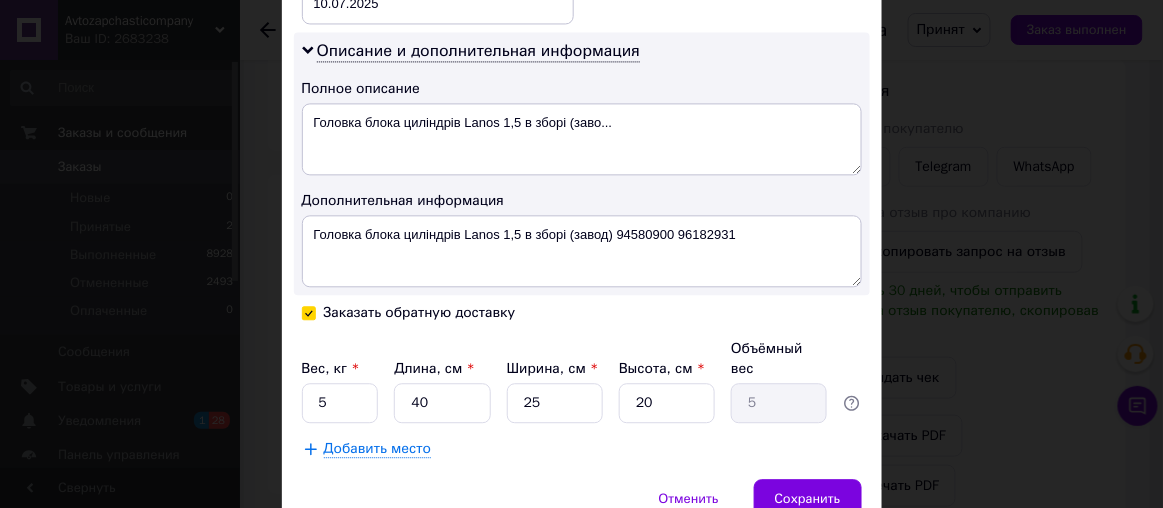 checkbox on "true" 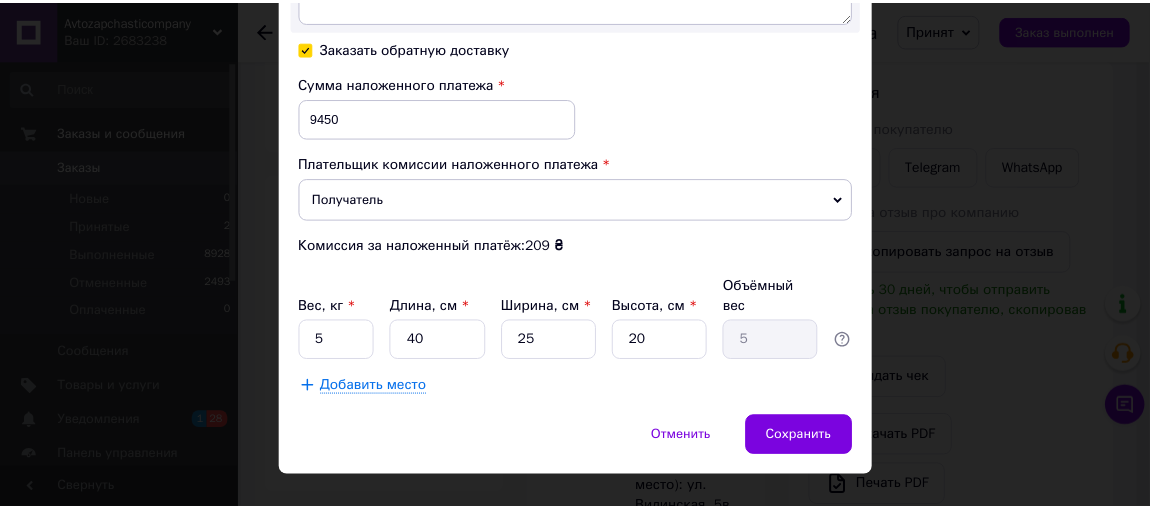 scroll, scrollTop: 1267, scrollLeft: 0, axis: vertical 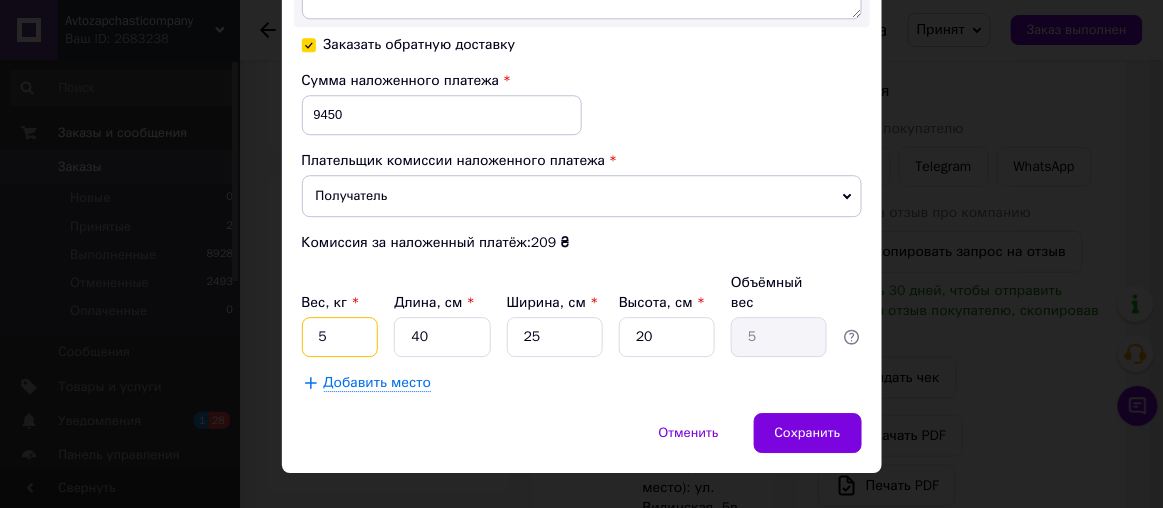 drag, startPoint x: 331, startPoint y: 302, endPoint x: 312, endPoint y: 302, distance: 19 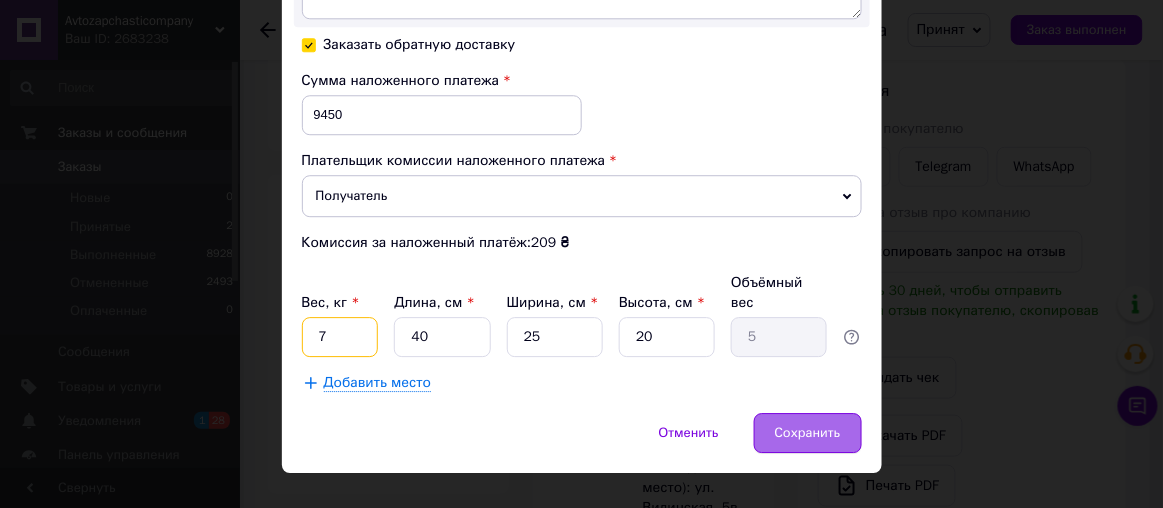 type on "7" 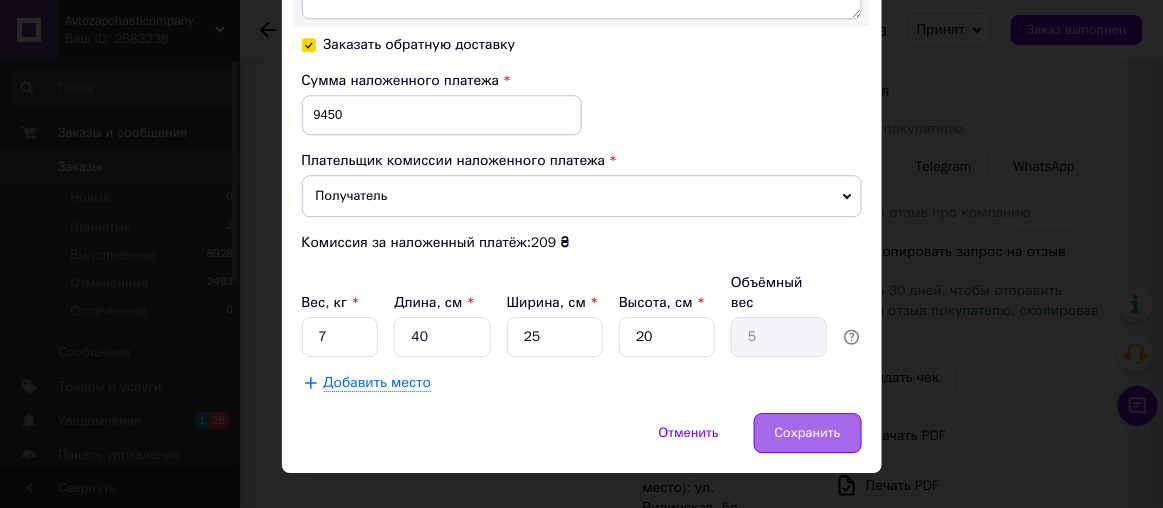 click on "Сохранить" at bounding box center [808, 433] 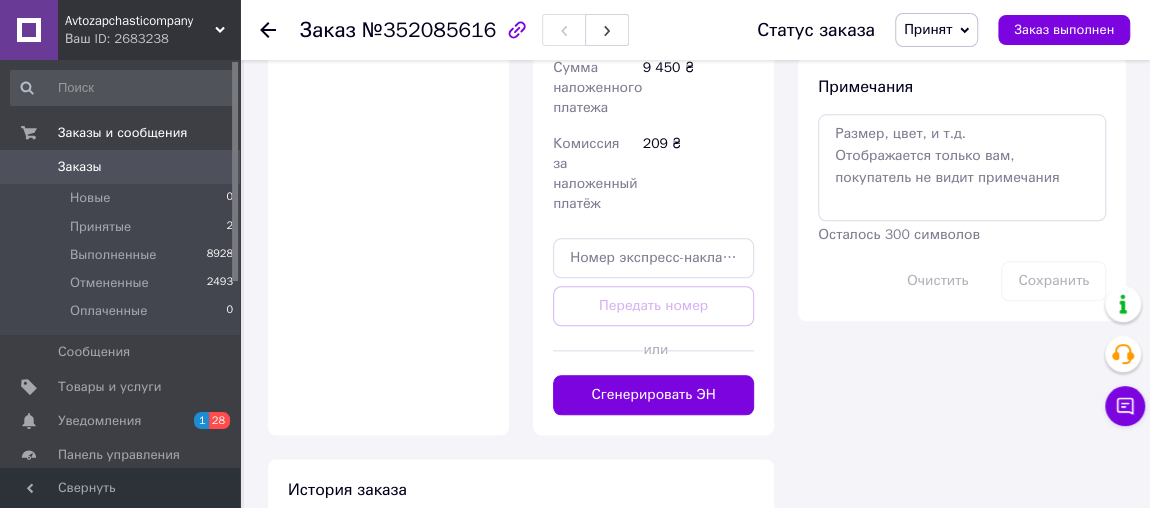 scroll, scrollTop: 999, scrollLeft: 0, axis: vertical 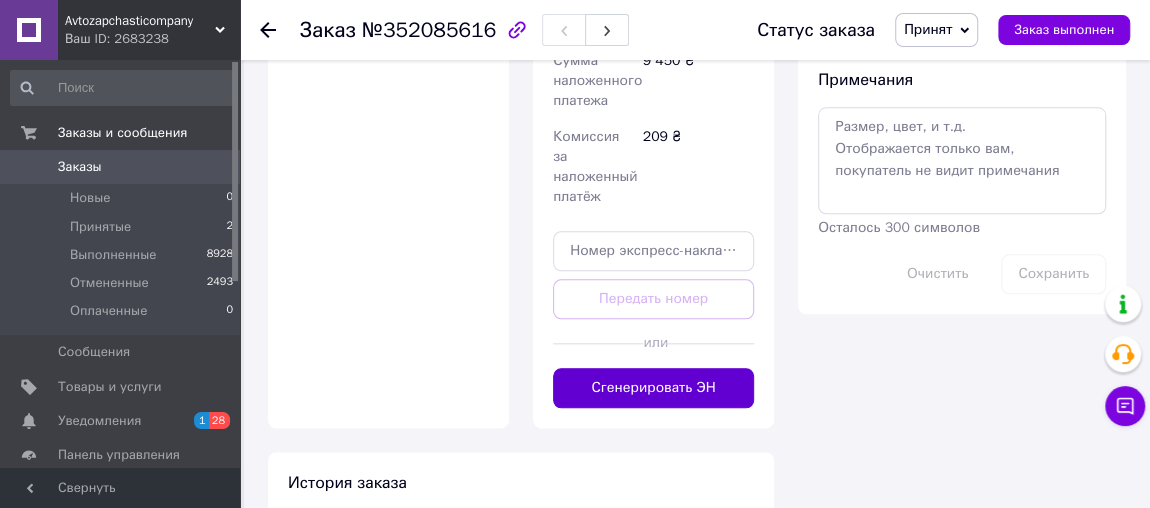 click on "Сгенерировать ЭН" at bounding box center [653, 388] 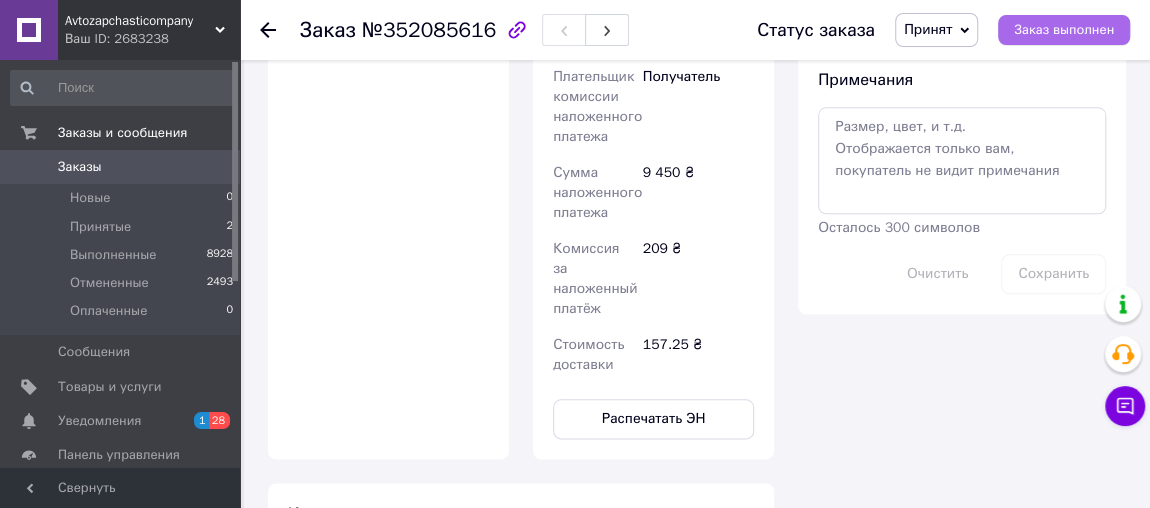 click on "Заказ выполнен" at bounding box center [1064, 30] 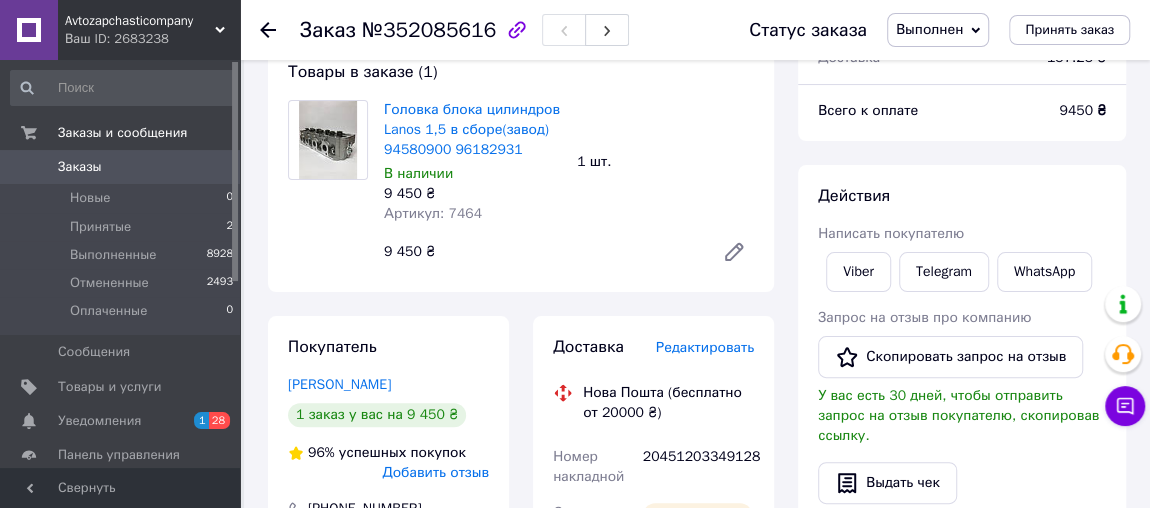 scroll, scrollTop: 126, scrollLeft: 0, axis: vertical 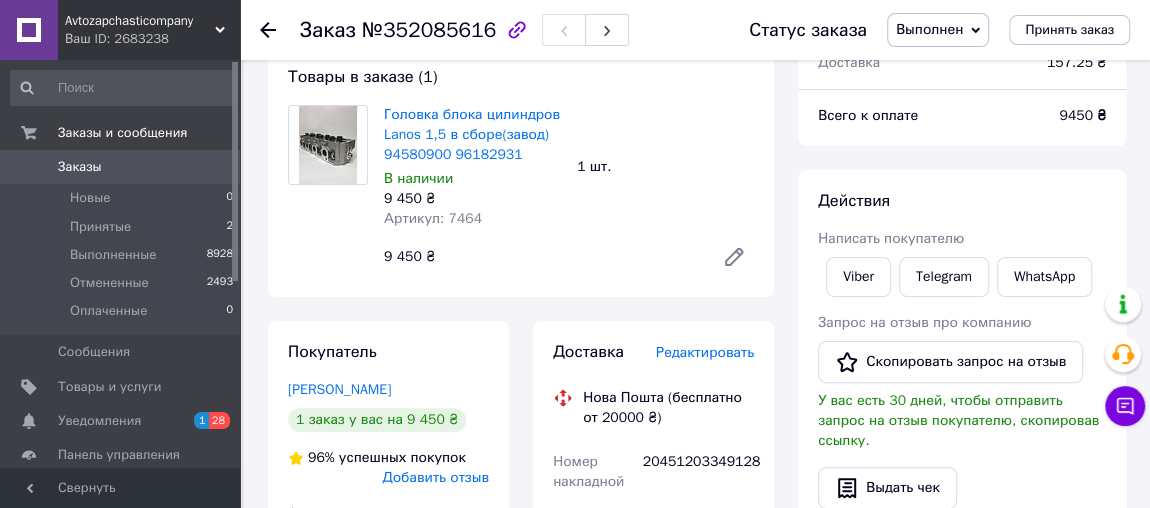 click 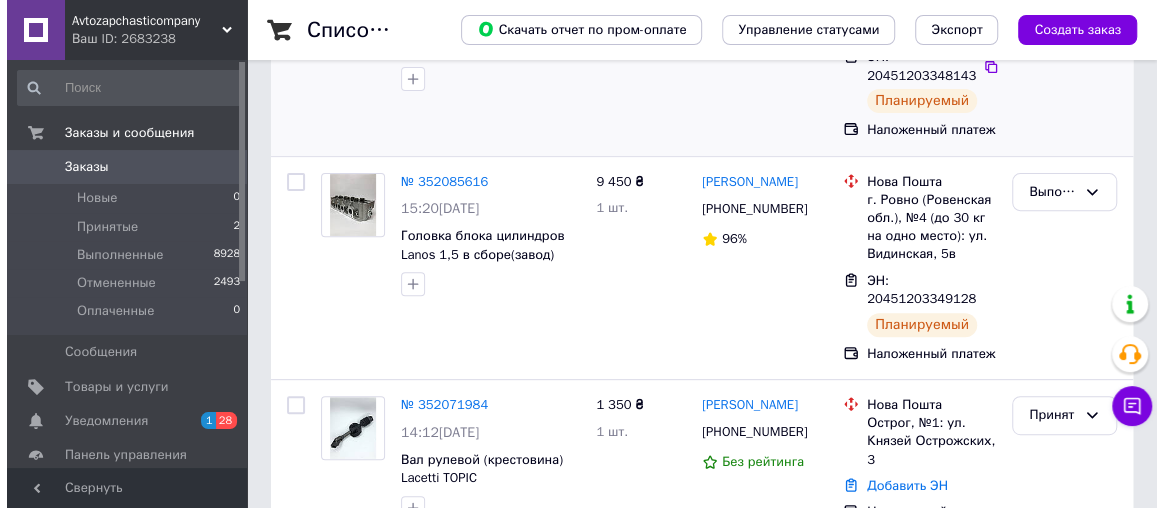 scroll, scrollTop: 363, scrollLeft: 0, axis: vertical 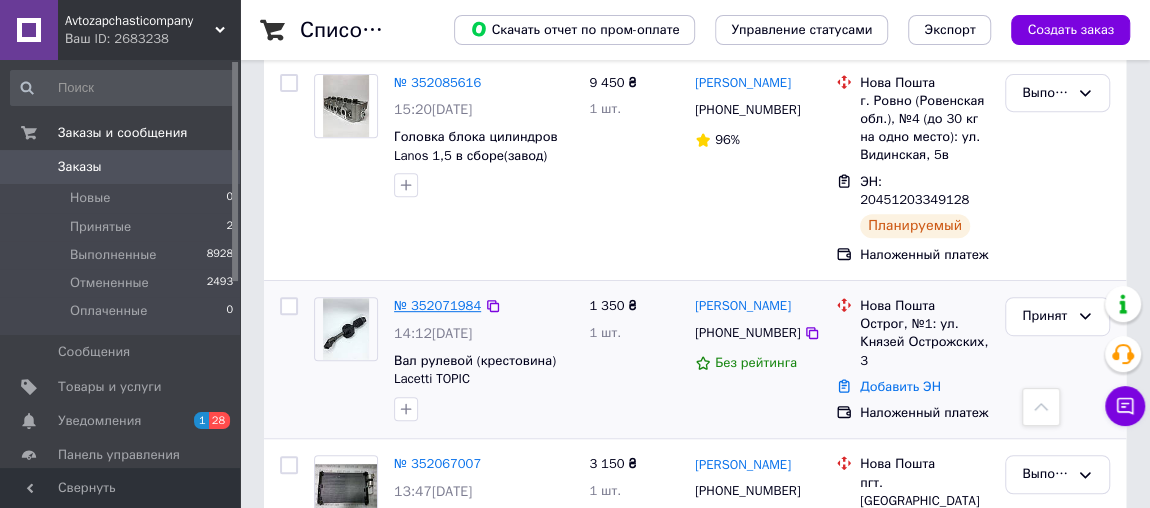 click on "№ 352071984" at bounding box center [437, 305] 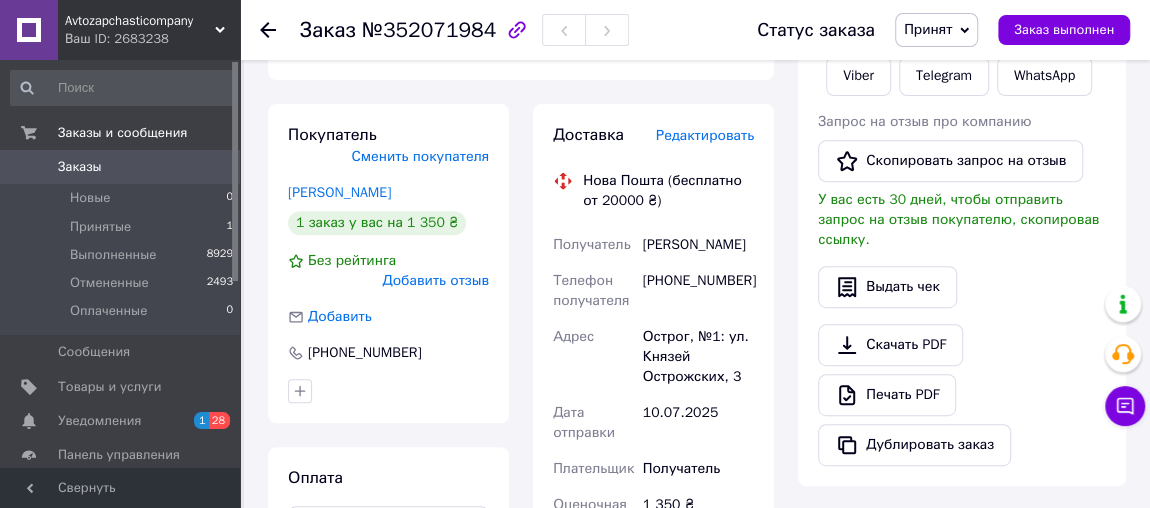 click on "Редактировать" at bounding box center [705, 135] 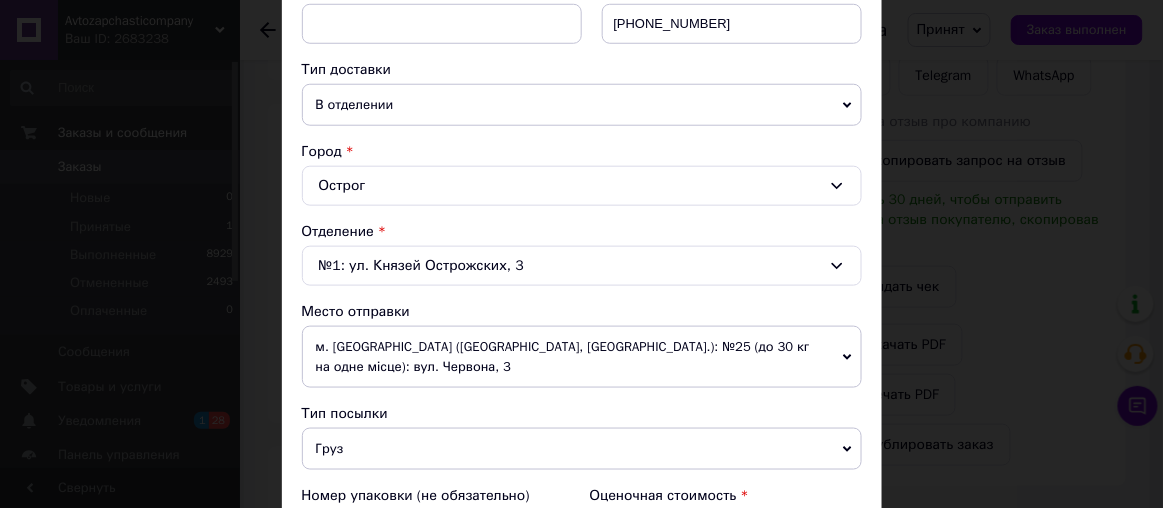 scroll, scrollTop: 636, scrollLeft: 0, axis: vertical 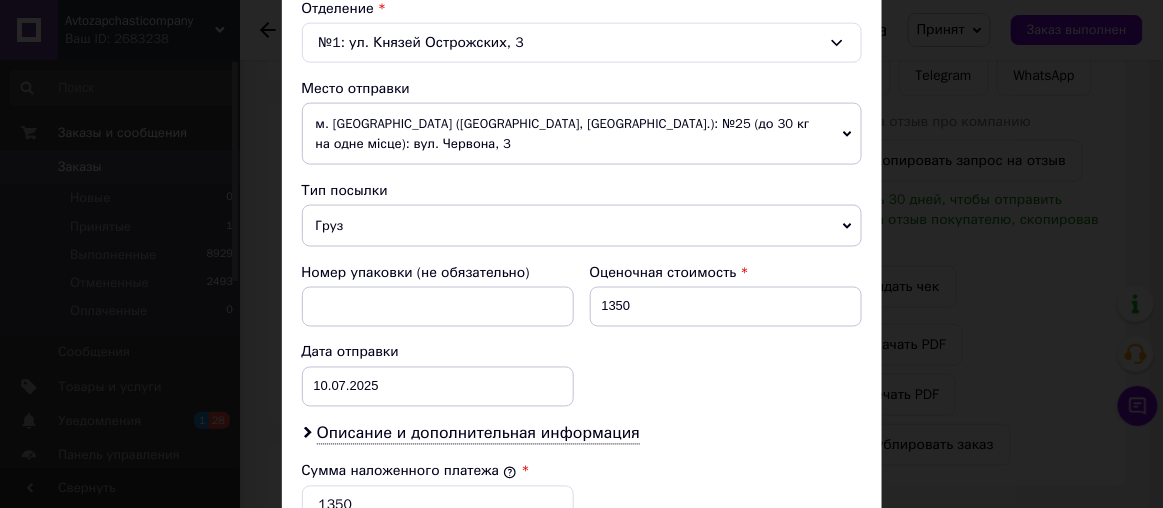 click on "м. [GEOGRAPHIC_DATA] ([GEOGRAPHIC_DATA], [GEOGRAPHIC_DATA].): №25 (до 30 кг на одне місце): вул. Червона, 3" at bounding box center (582, 134) 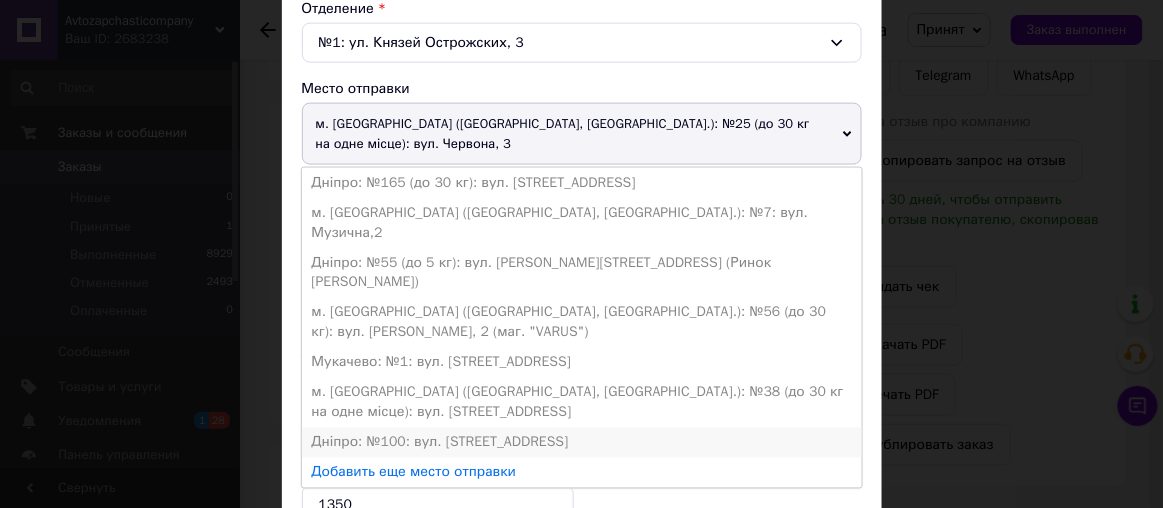 click on "Дніпро: №100: вул. [STREET_ADDRESS]" at bounding box center [582, 443] 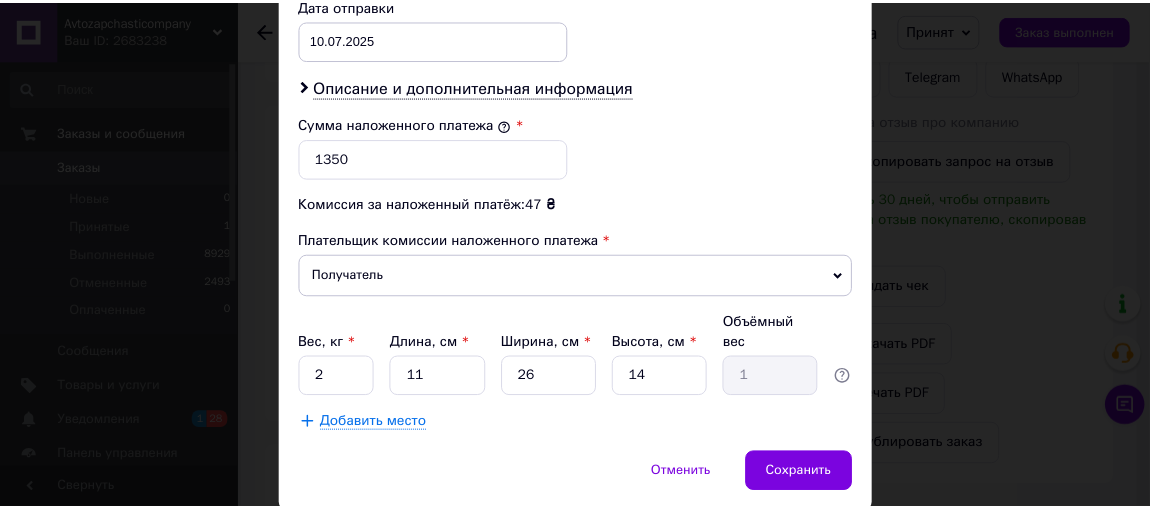 scroll, scrollTop: 1004, scrollLeft: 0, axis: vertical 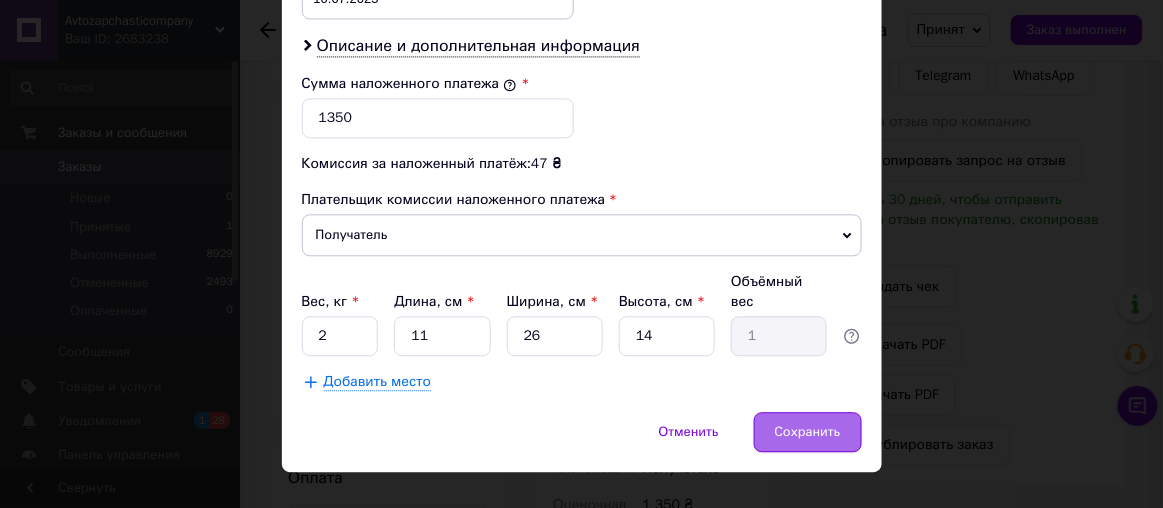 click on "Сохранить" at bounding box center (808, 432) 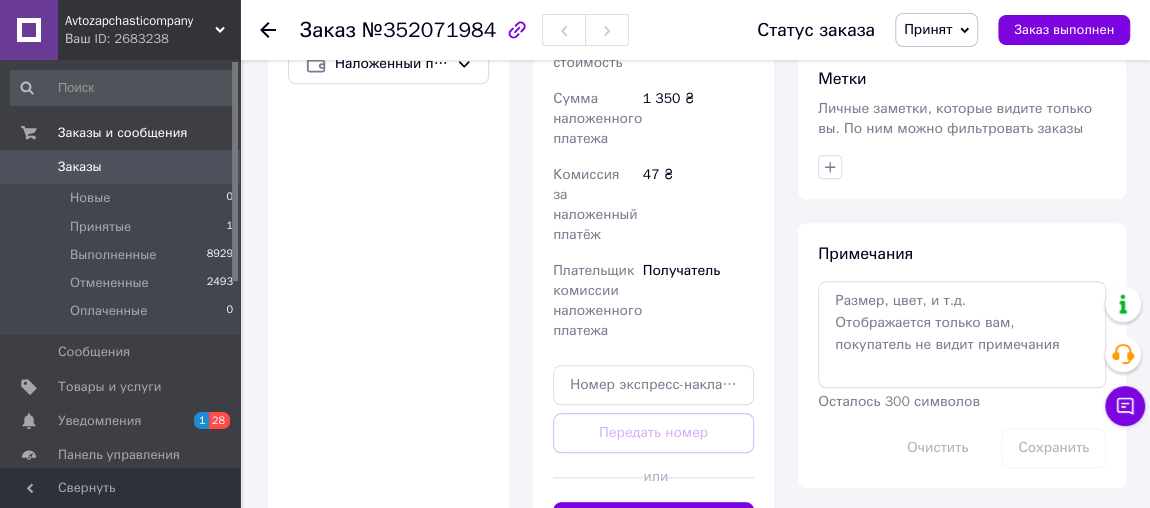 scroll, scrollTop: 999, scrollLeft: 0, axis: vertical 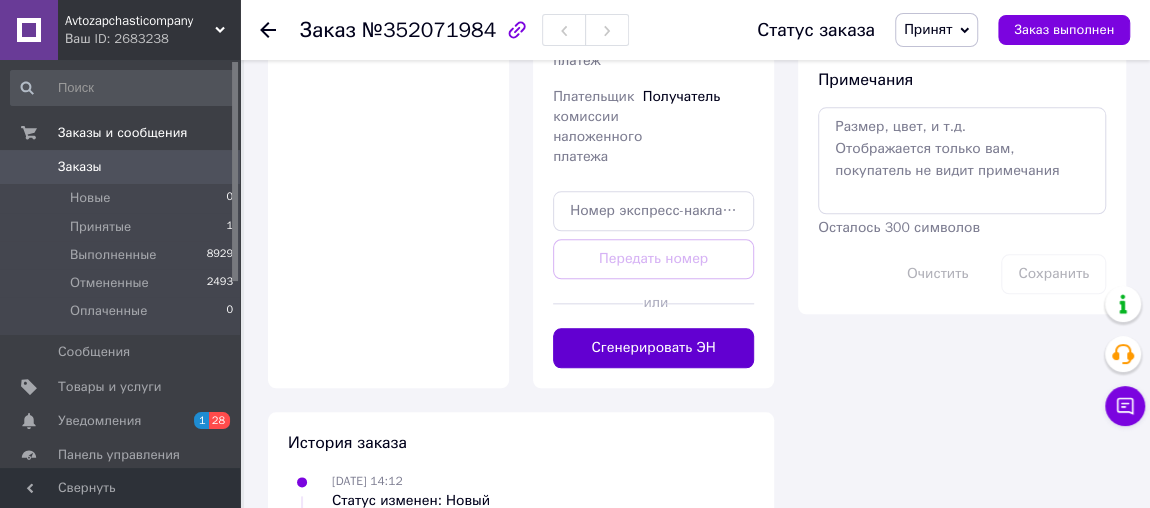 click on "Сгенерировать ЭН" at bounding box center [653, 348] 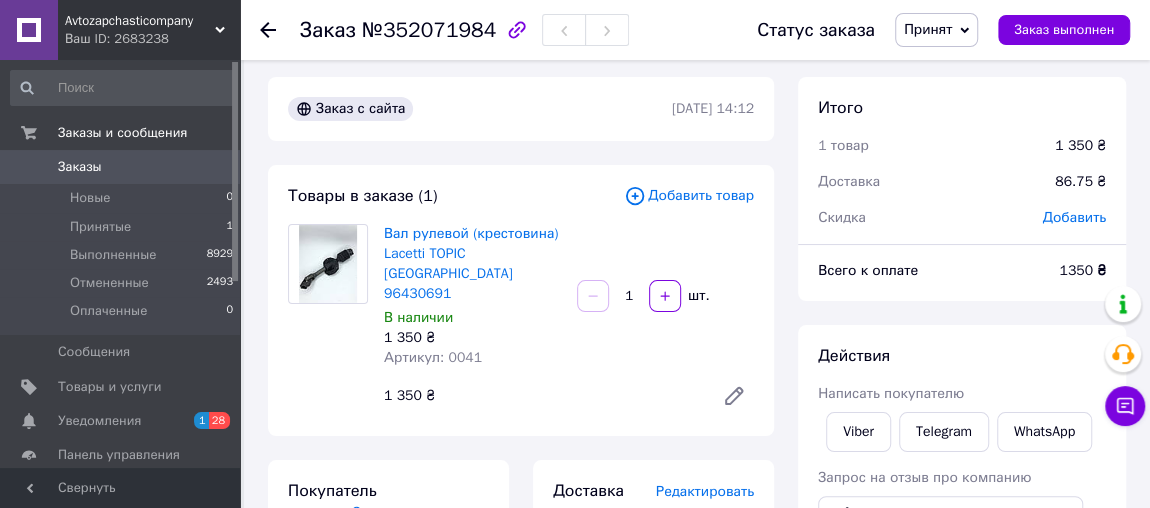 scroll, scrollTop: 0, scrollLeft: 0, axis: both 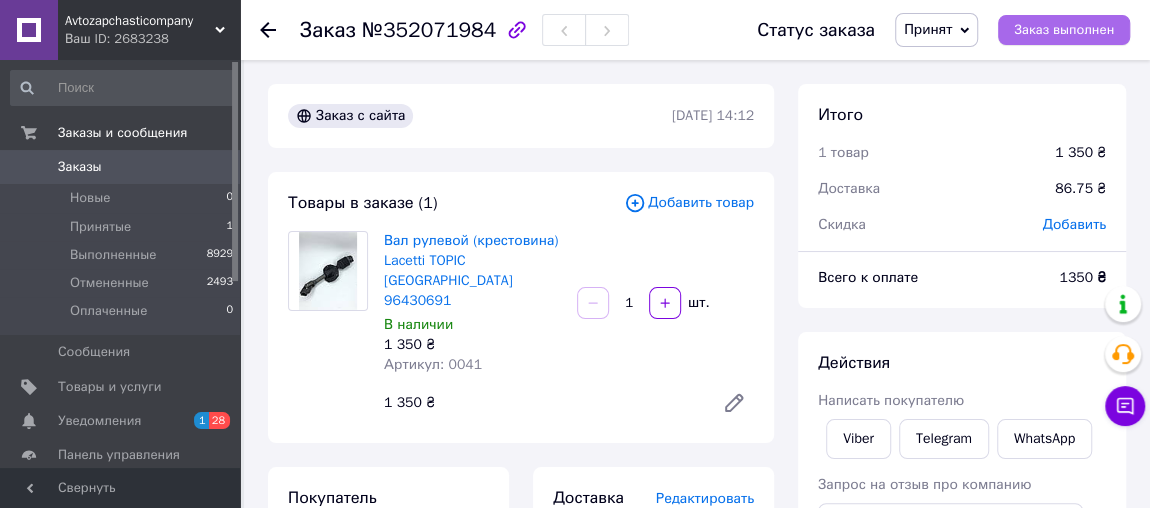 click on "Заказ выполнен" at bounding box center (1064, 30) 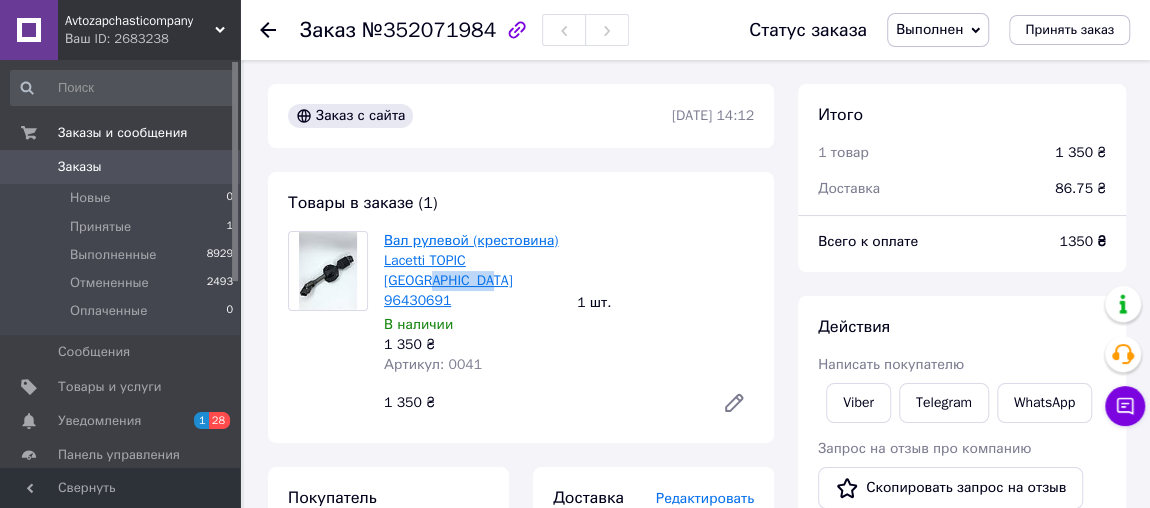 drag, startPoint x: 452, startPoint y: 281, endPoint x: 385, endPoint y: 277, distance: 67.11929 